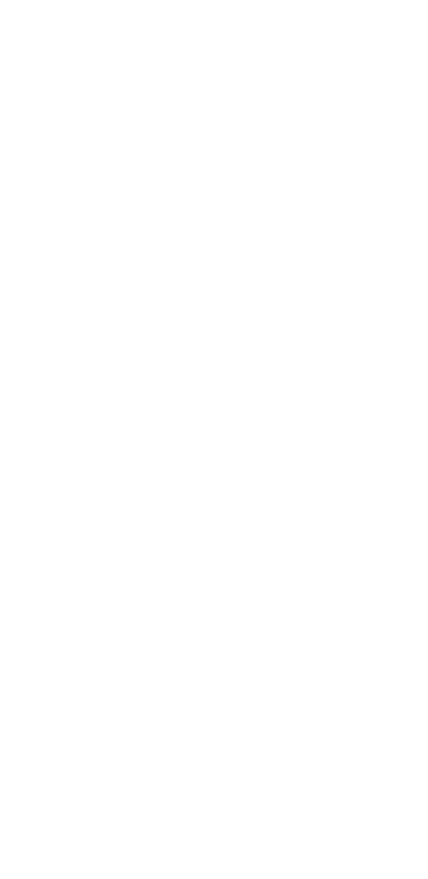 scroll, scrollTop: 0, scrollLeft: 0, axis: both 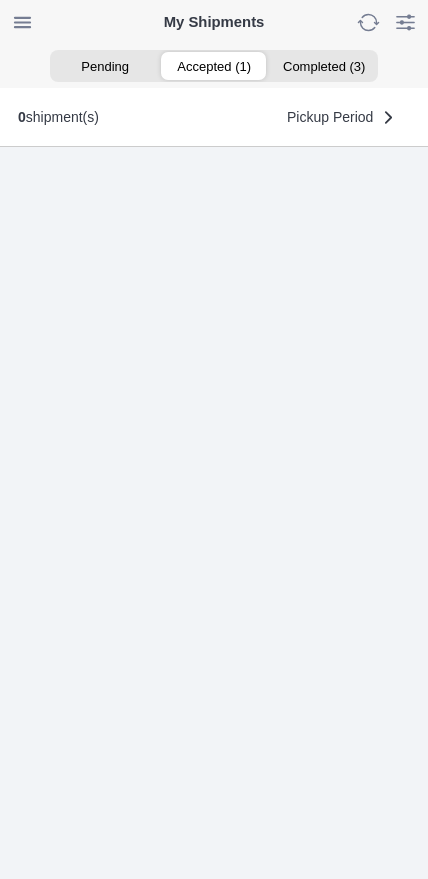 click on "Accepted (1)" at bounding box center (213, 66) 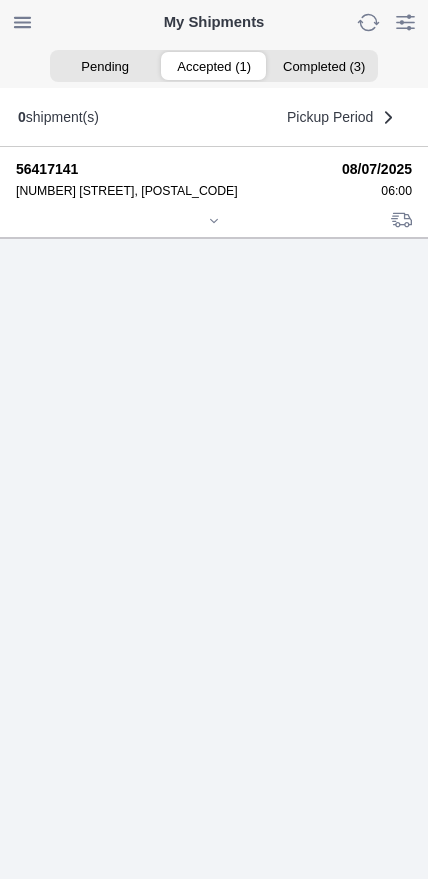 click 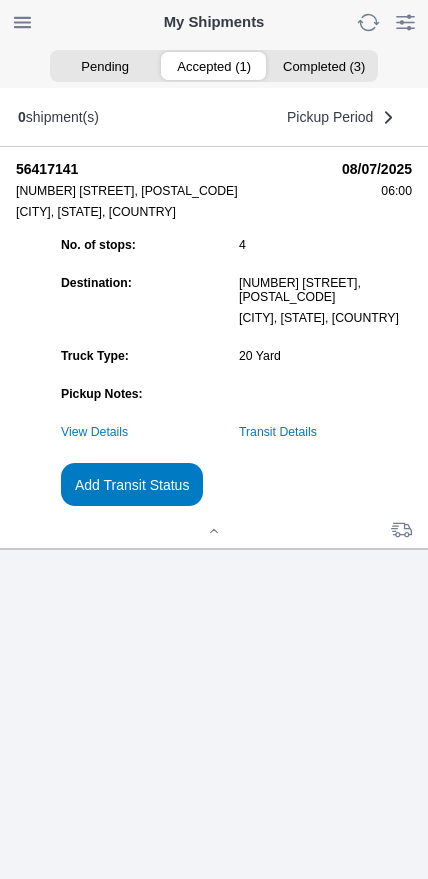 click on "Transit Details" 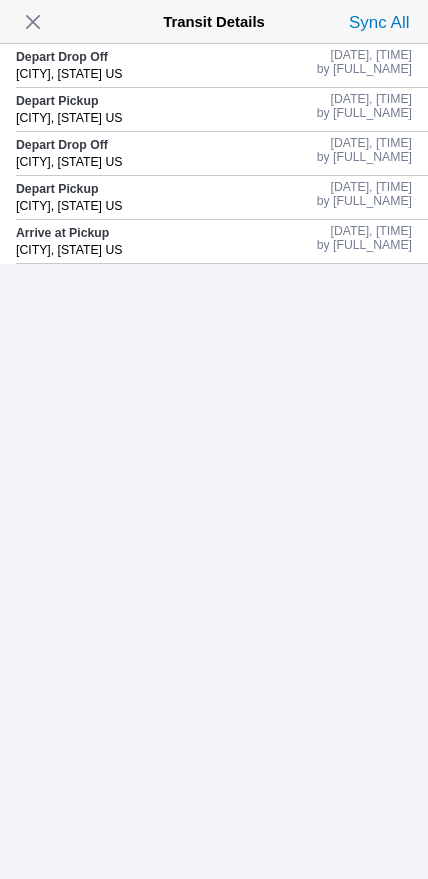 click on "Depart Drop Off [CITY], [STATE] US" 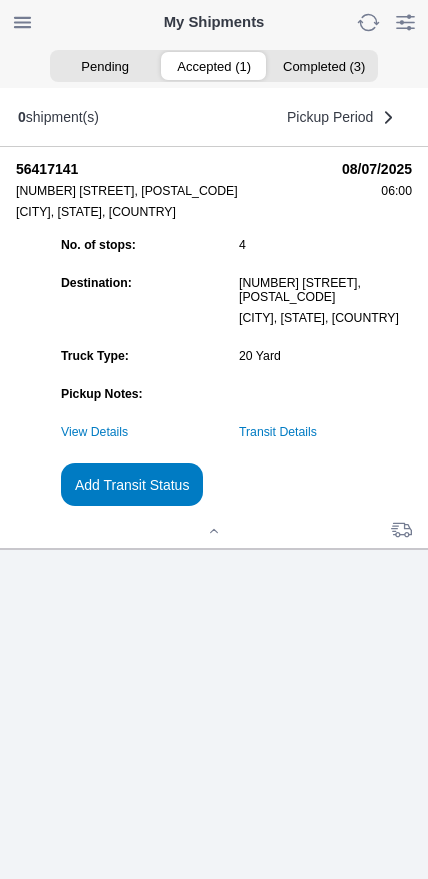 click on "Add Transit Status" 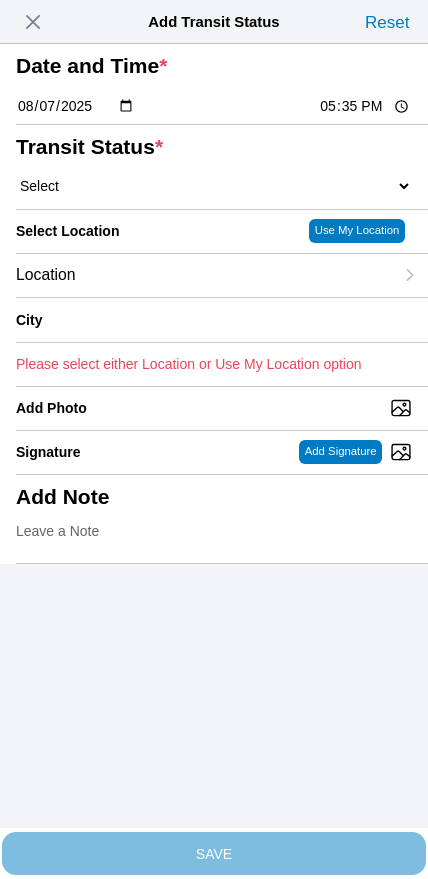 click on "17:35" 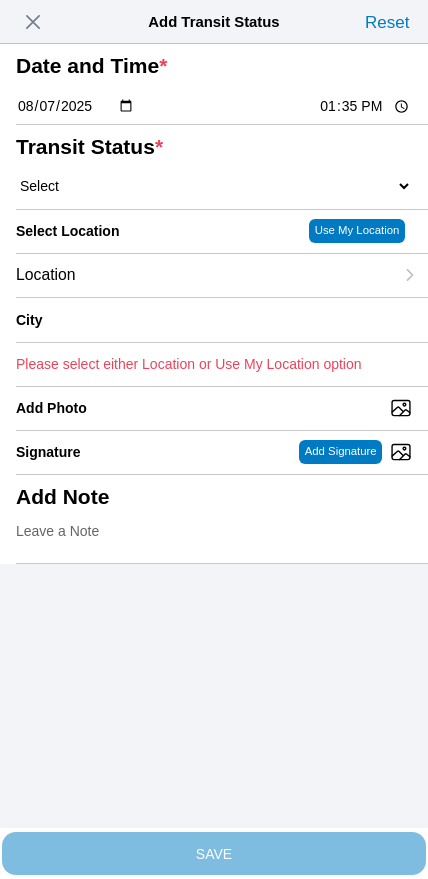 type on "13:00" 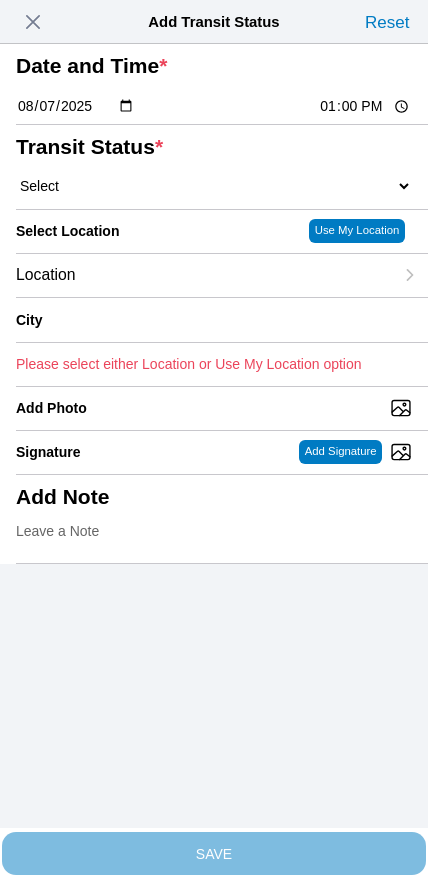 click on "Select  Arrive at Drop Off   Arrive at Pickup   Break Start   Break Stop   Depart Drop Off   Depart Pickup   Shift Complete" 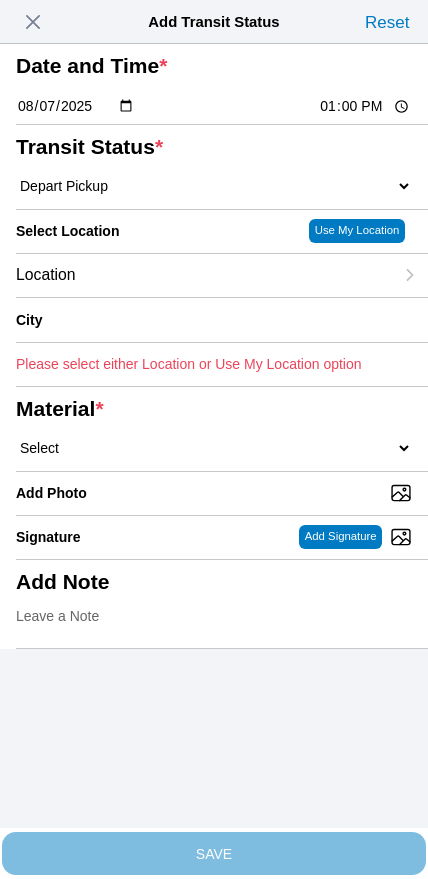 click on "Location" 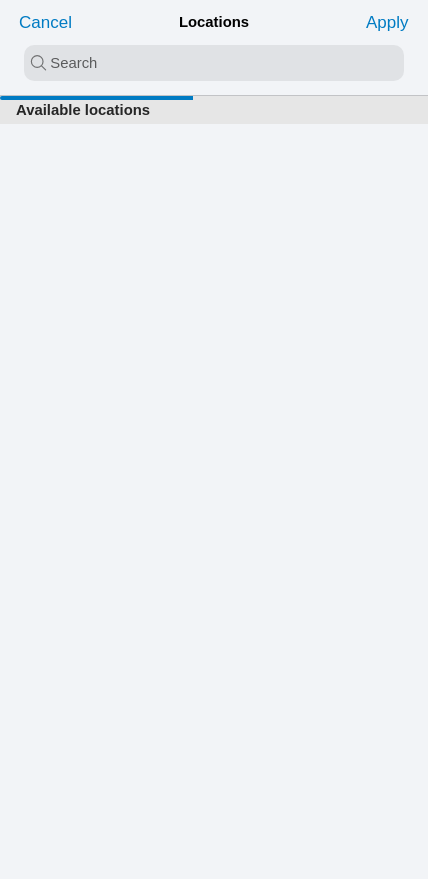click at bounding box center [214, 63] 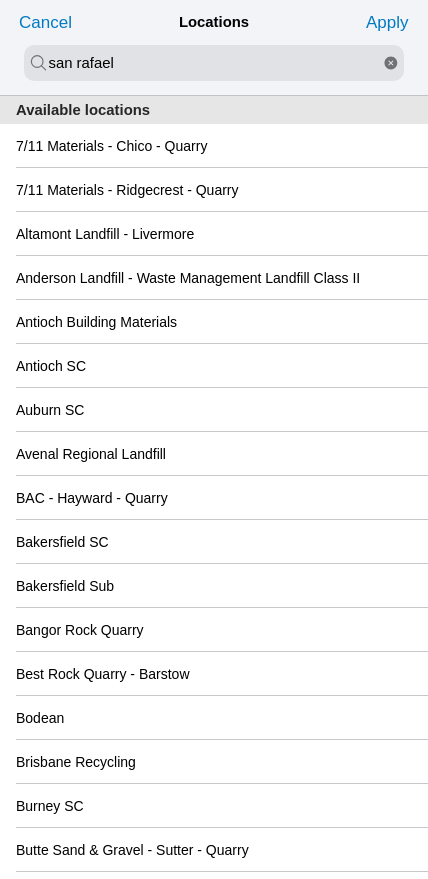type on "san rafael" 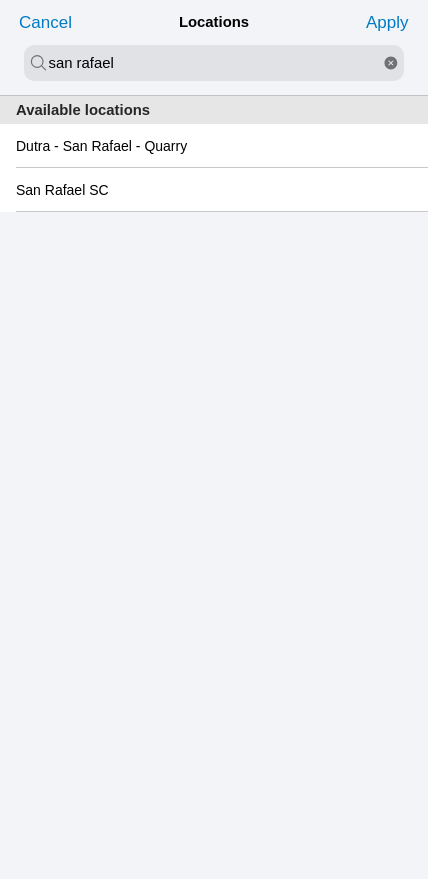 click on "San Rafael SC" 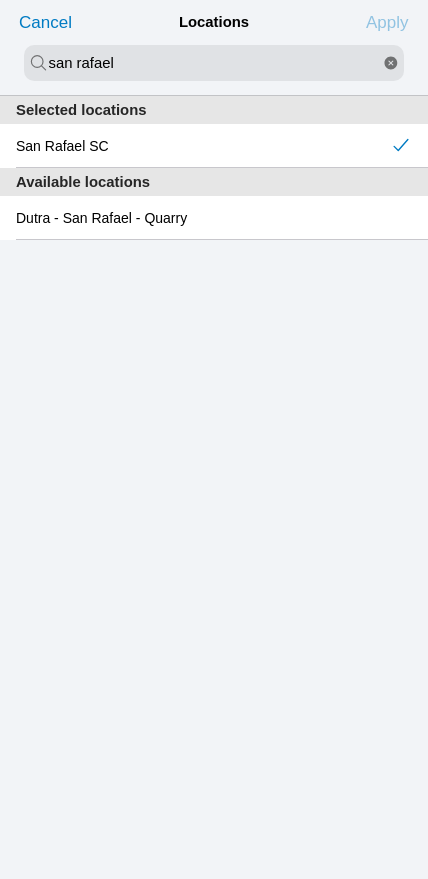 click on "Apply" 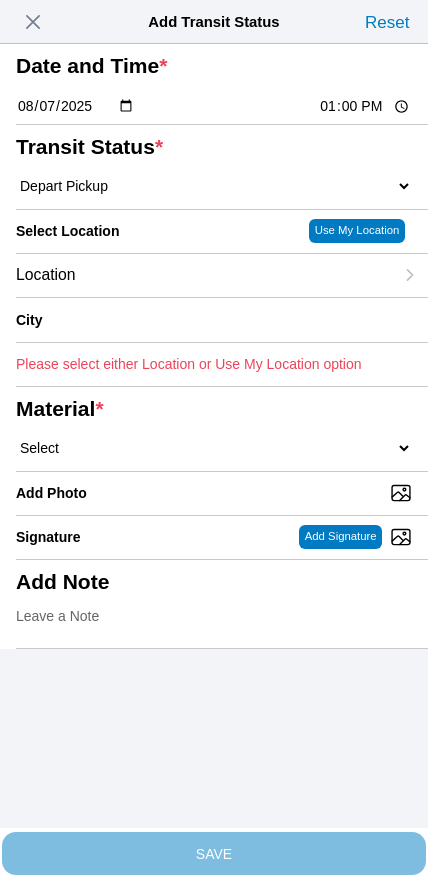 type on "San Rafael" 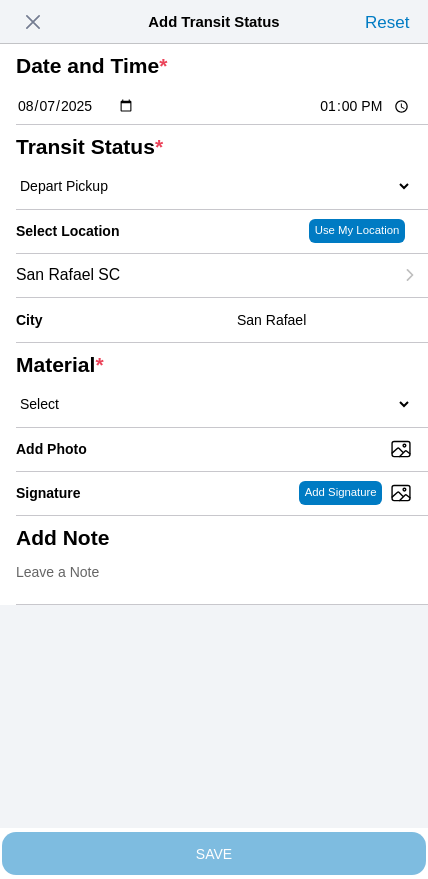click on "Select  1" x 3" Rock   1" x 4" Rock   2" x 4" Rock   Asphalt Cold Patch   Backfill Spec Lapis Sand (EMS 4123)   Backfill Spec Sand (EMS 4123)   Base Rock (Class 2)   Broken Concrete/Asphalt   C-Ballast   Crushed Base Rock (3/4")   D-Ballast   Drain Rock (1.5")   Drain Rock (3/4")   Dry Spoils   Oversized Concrete/Asphalt   Palletized EZ Street   Premium Asphalt Cold Patch   Recycled Base Rock (Class 2)   Rip Rap   Top Soil" 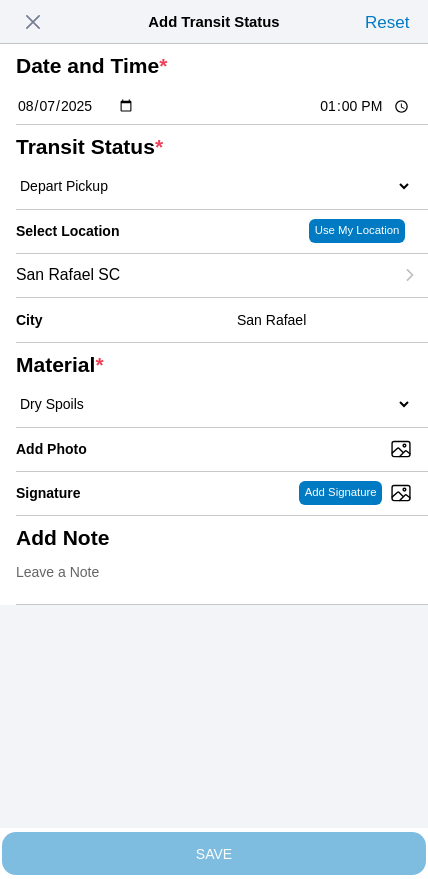 select on "708654" 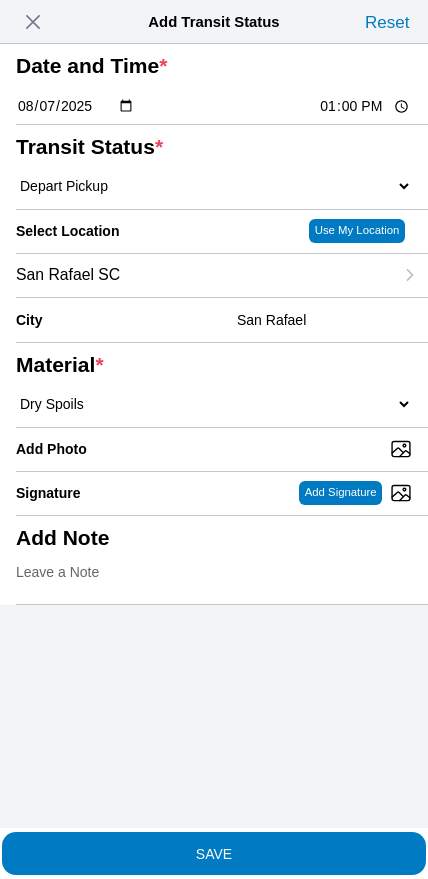 click on "SAVE" 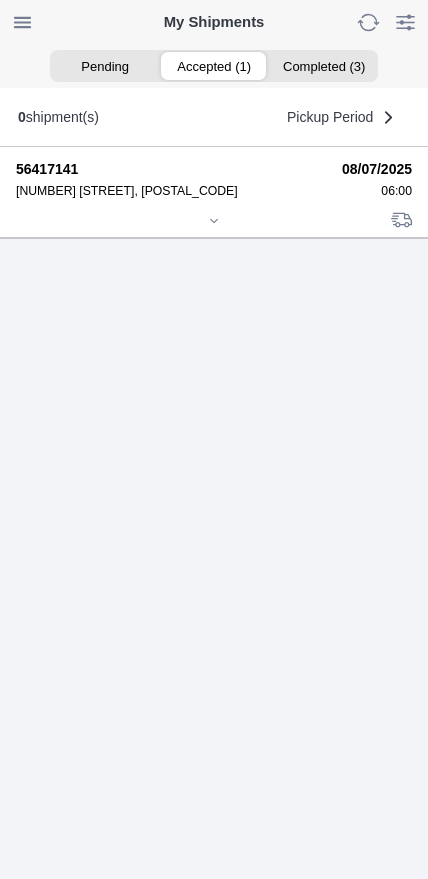 click 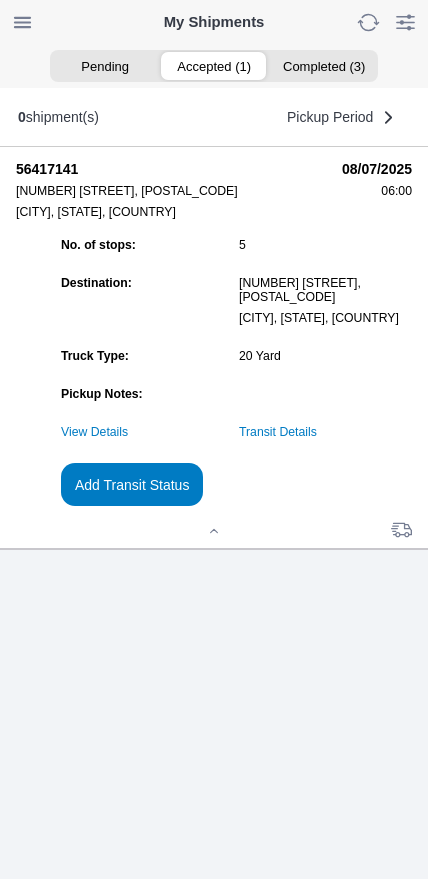click on "Add Transit Status" 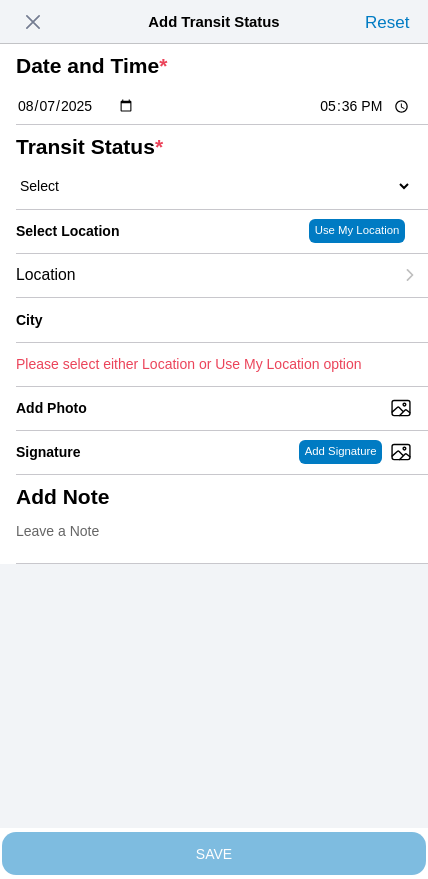 click on "17:36" 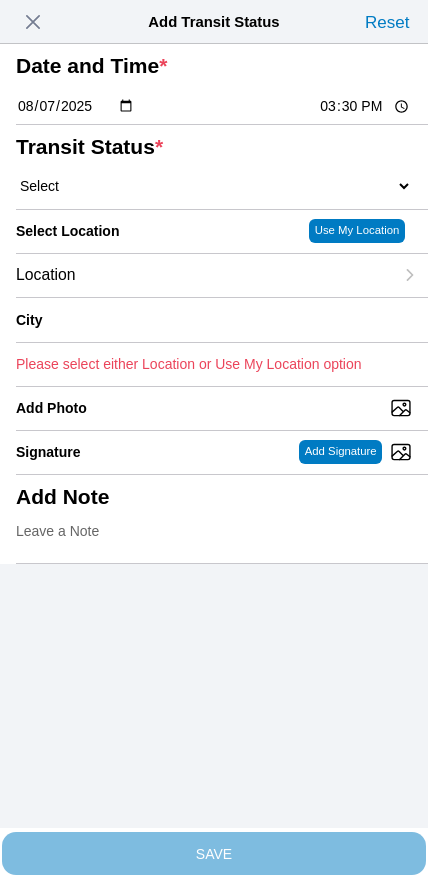 type on "15:30" 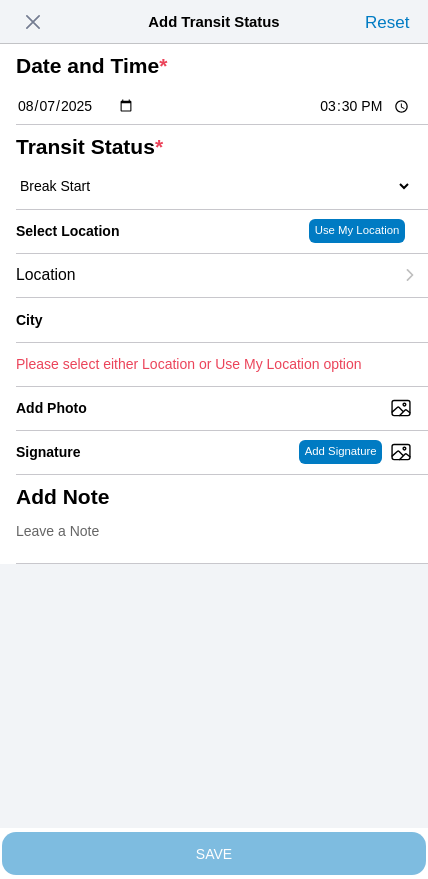 click on "Location" 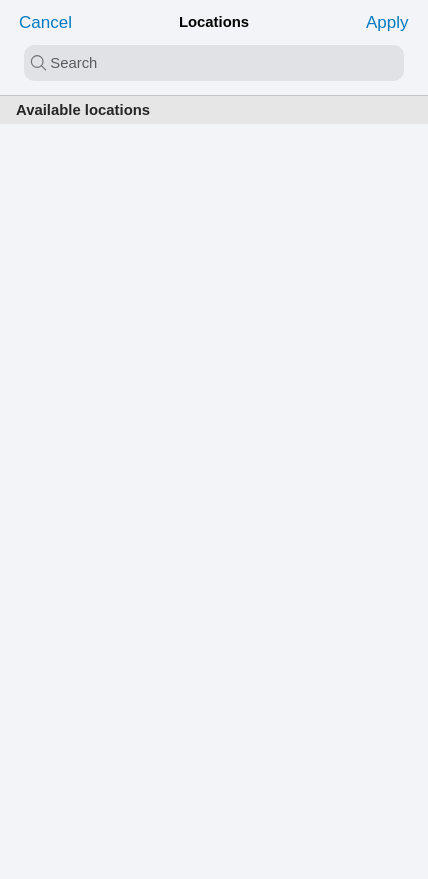 click at bounding box center (214, 63) 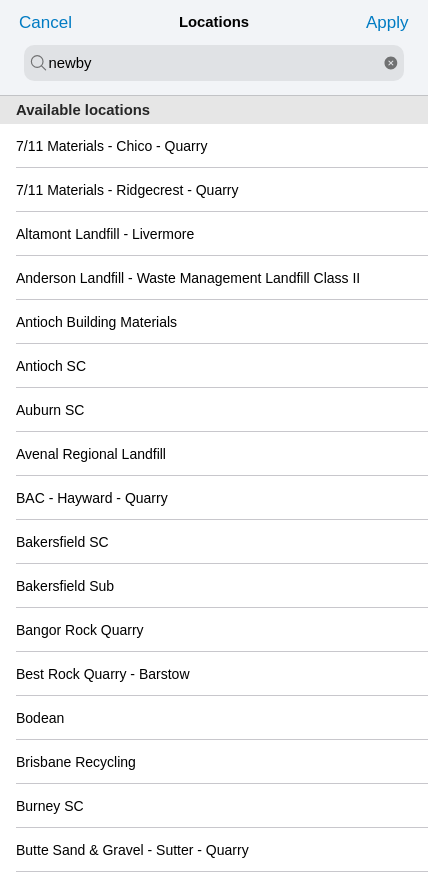 type on "newby" 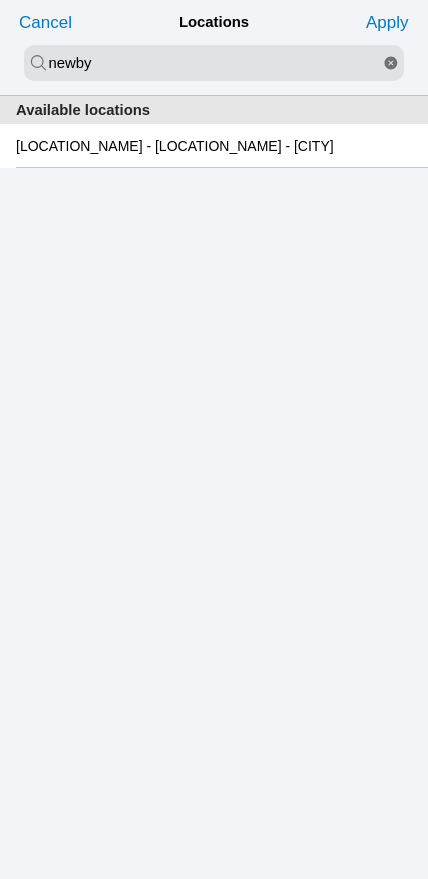 click on "[LOCATION_NAME] - [LOCATION_NAME] - [CITY]" 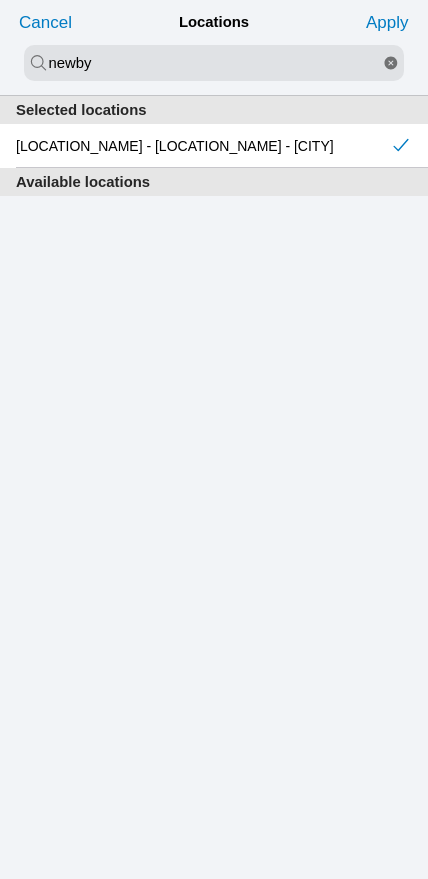 click on "Apply" 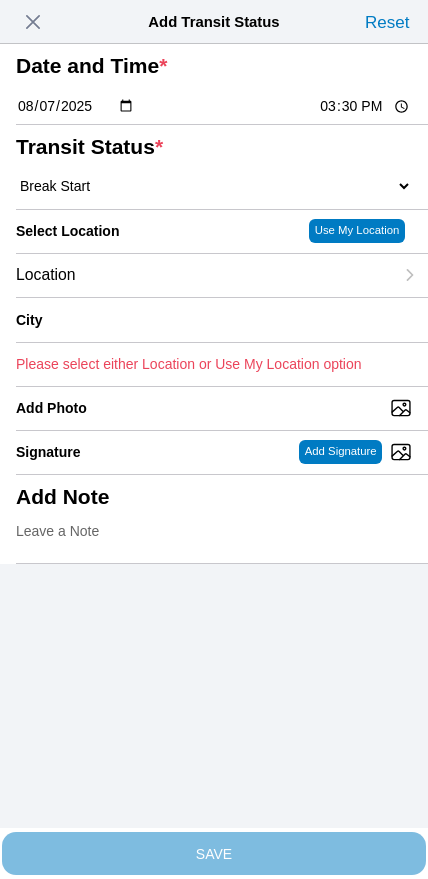 type on "Milpitas" 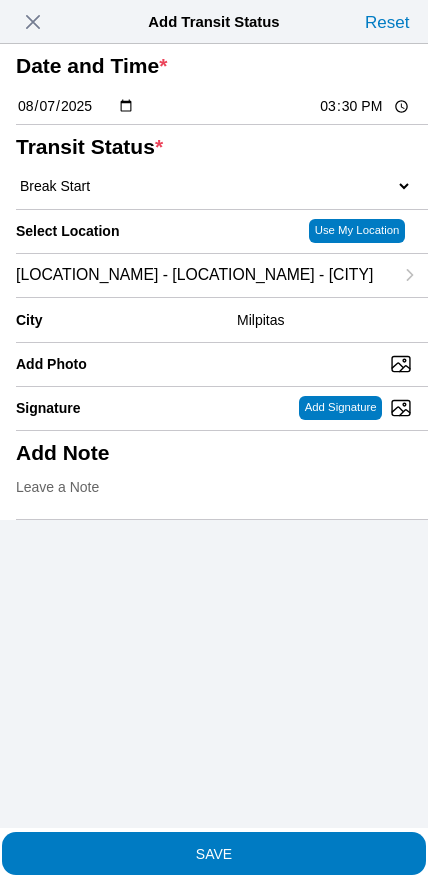 click on "SAVE" 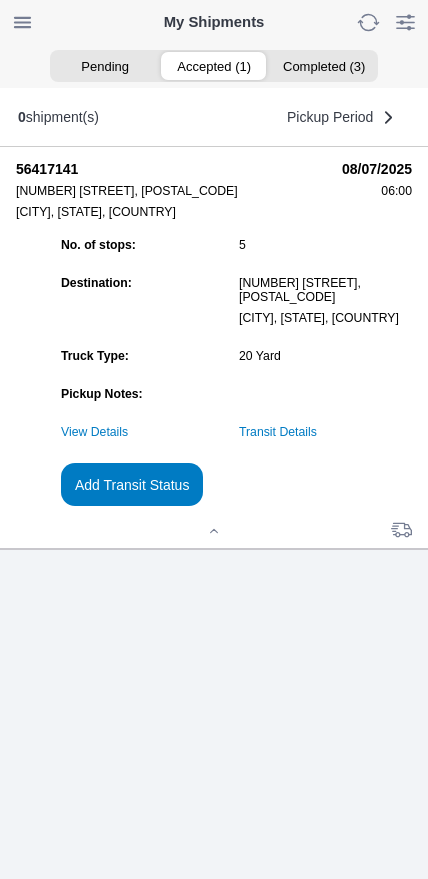 click on "Add Transit Status" 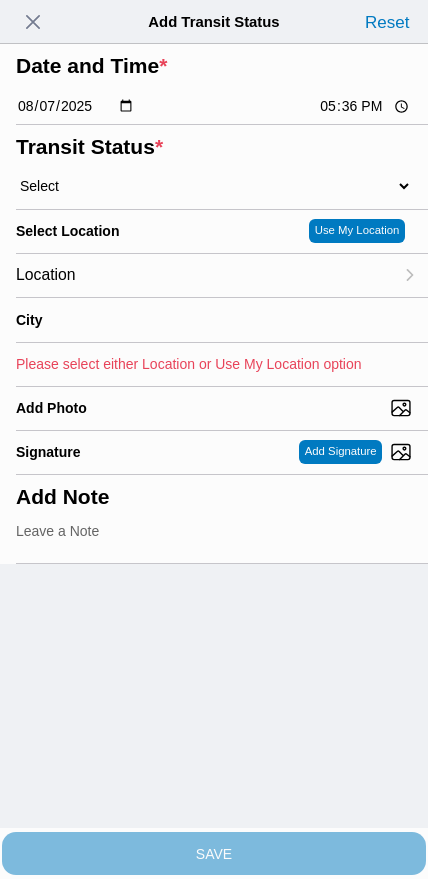 click on "17:36" 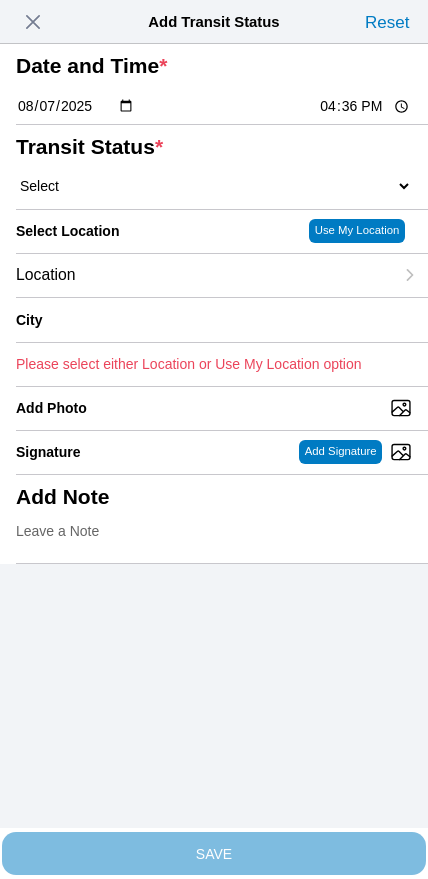 type on "16:00" 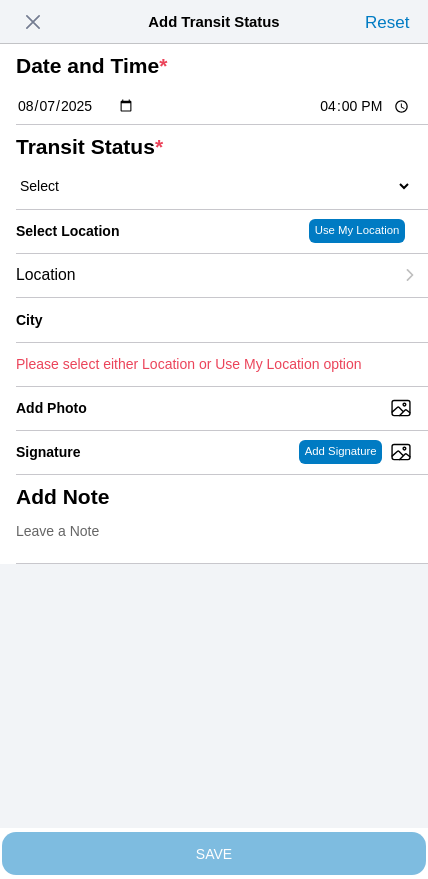 click on "Select  Arrive at Drop Off   Arrive at Pickup   Break Start   Break Stop   Depart Drop Off   Depart Pickup   Shift Complete" 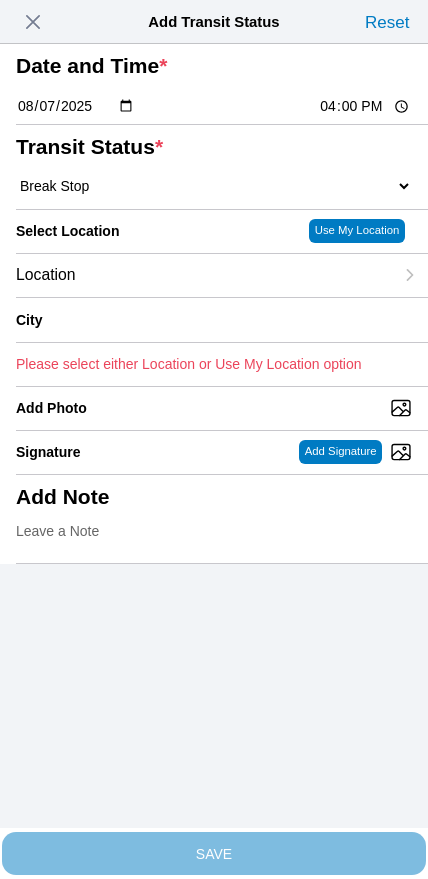 click on "Location" 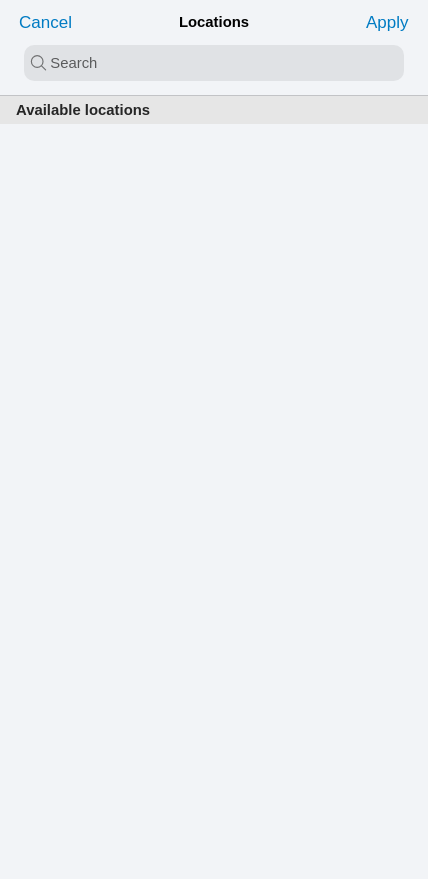 click at bounding box center (214, 63) 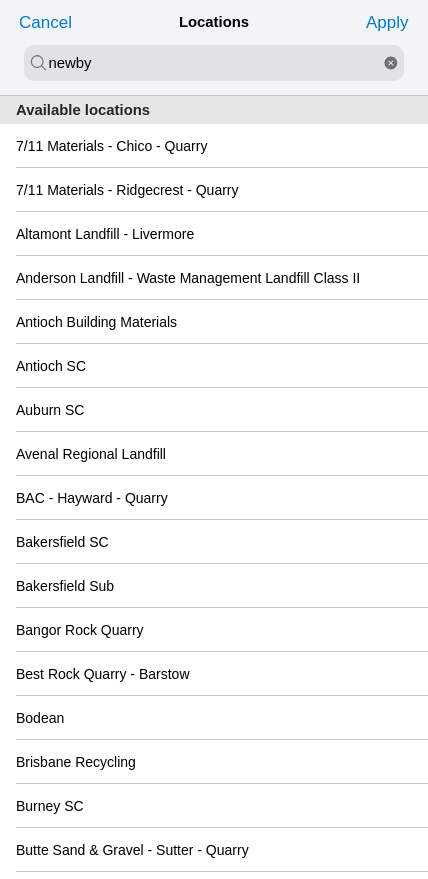 type on "newby" 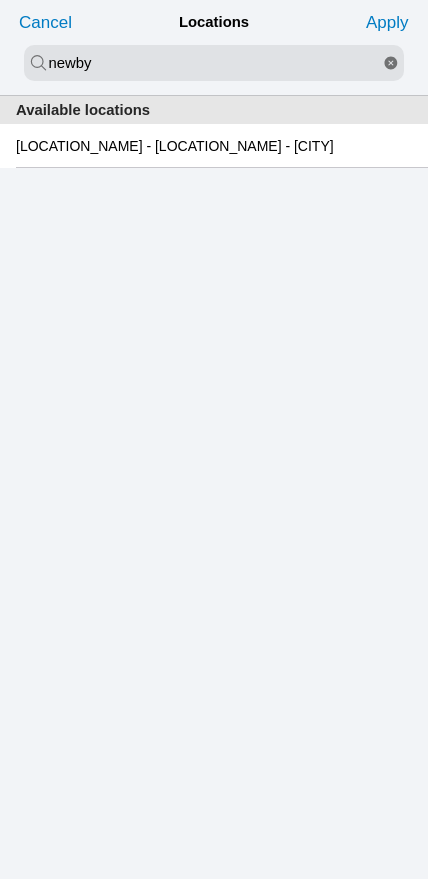 click on "[LOCATION_NAME] - [LOCATION_NAME] - [CITY]" 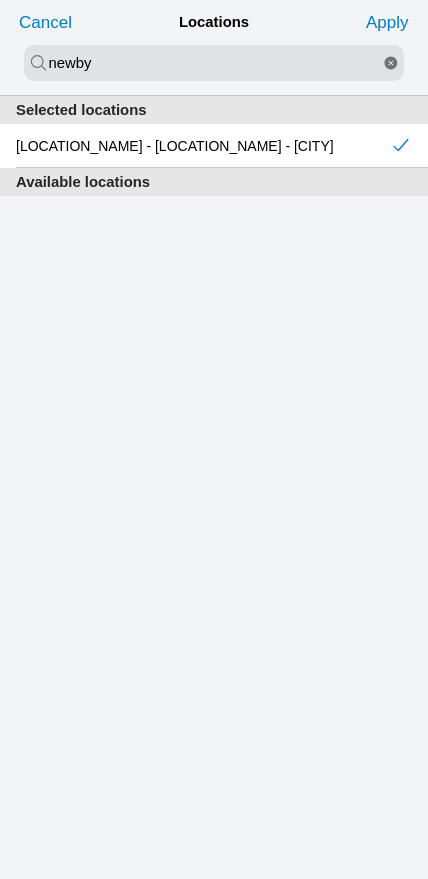 click on "Apply" 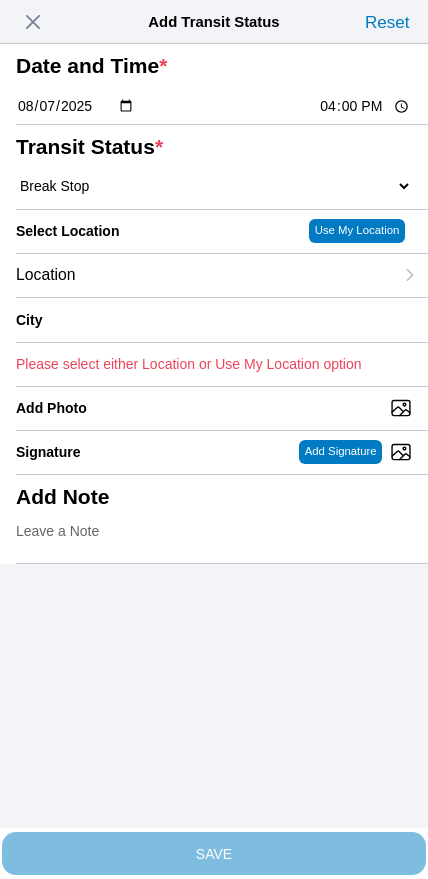 type on "Milpitas" 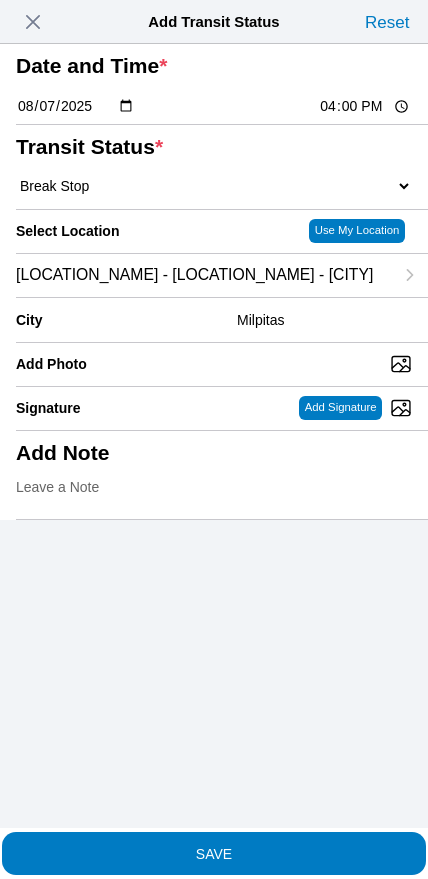 click on "SAVE" 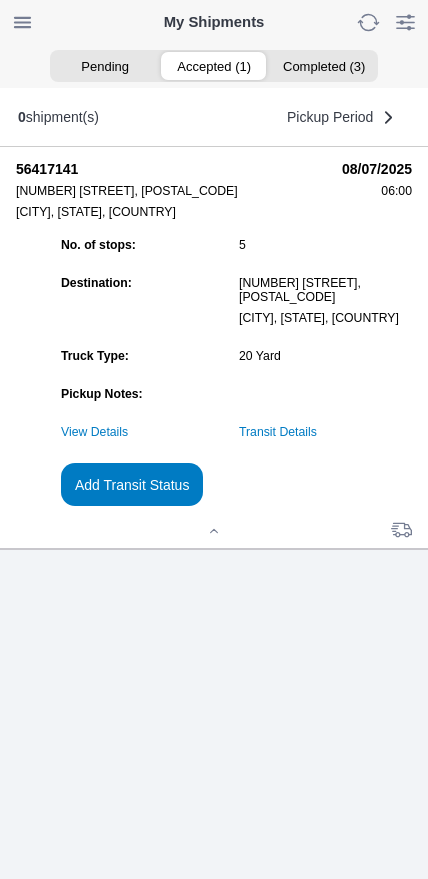 click on "Add Transit Status" 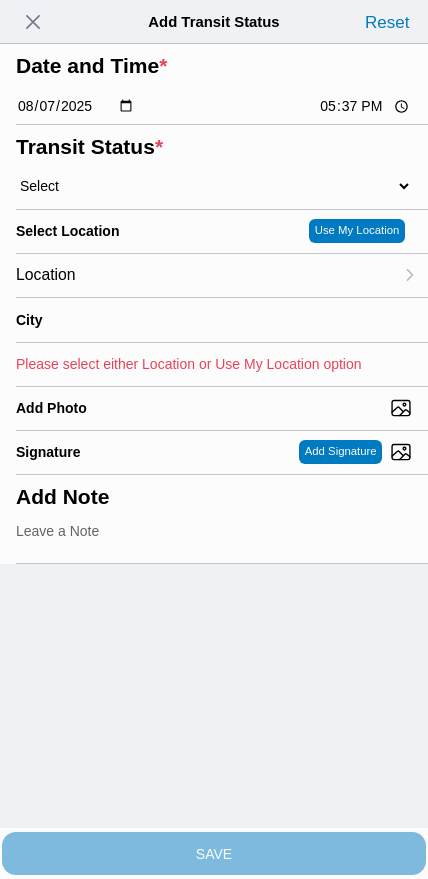 click on "17:37" 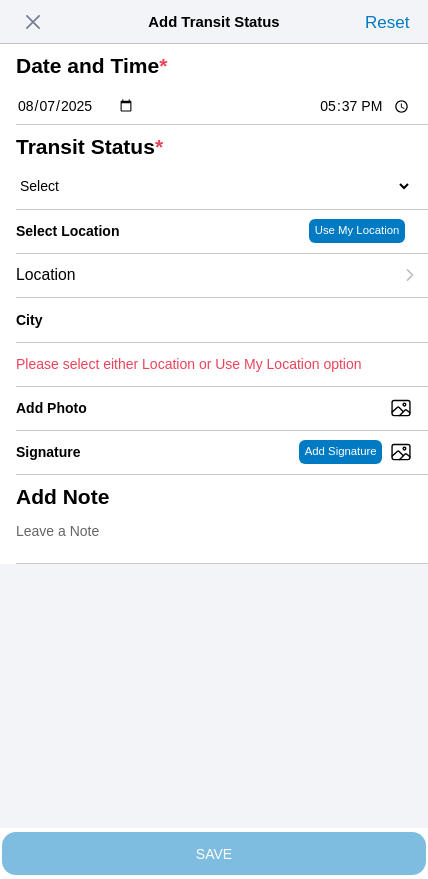 type on "17:00" 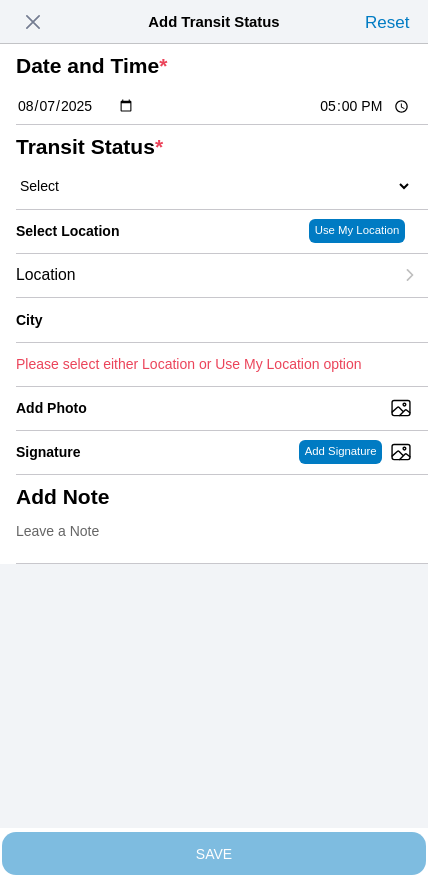 click on "Select  Arrive at Drop Off   Arrive at Pickup   Break Start   Break Stop   Depart Drop Off   Depart Pickup   Shift Complete" 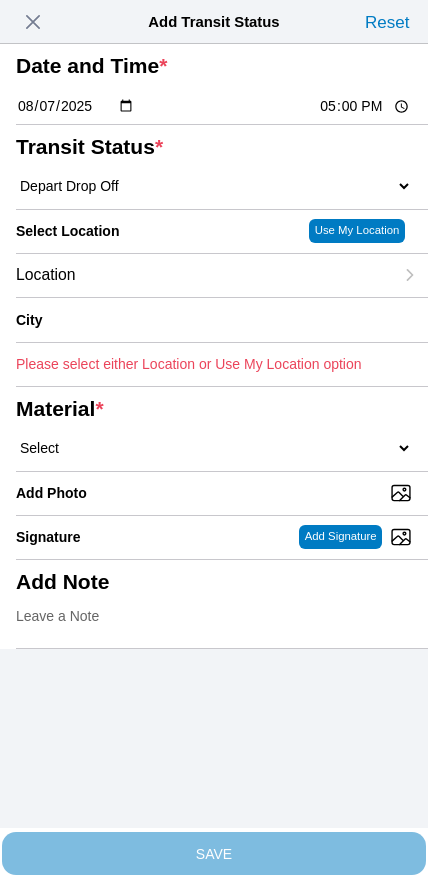 click on "Location" 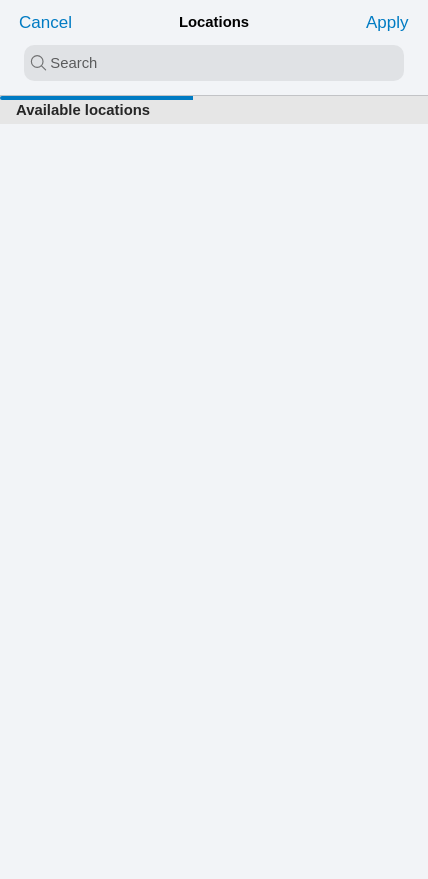 click at bounding box center [214, 63] 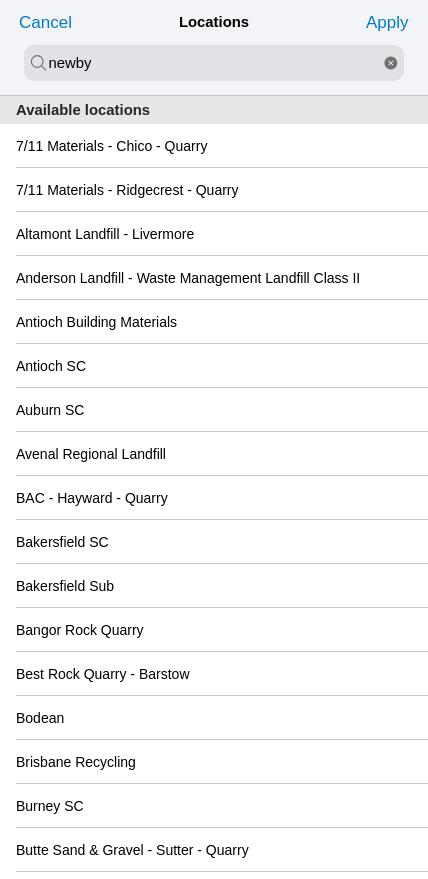 type on "newby" 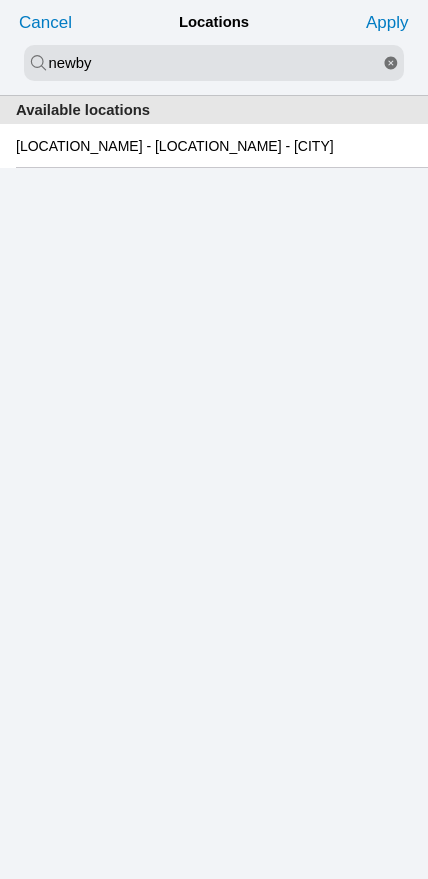click on "[LOCATION_NAME] - [LOCATION_NAME] - [CITY]" 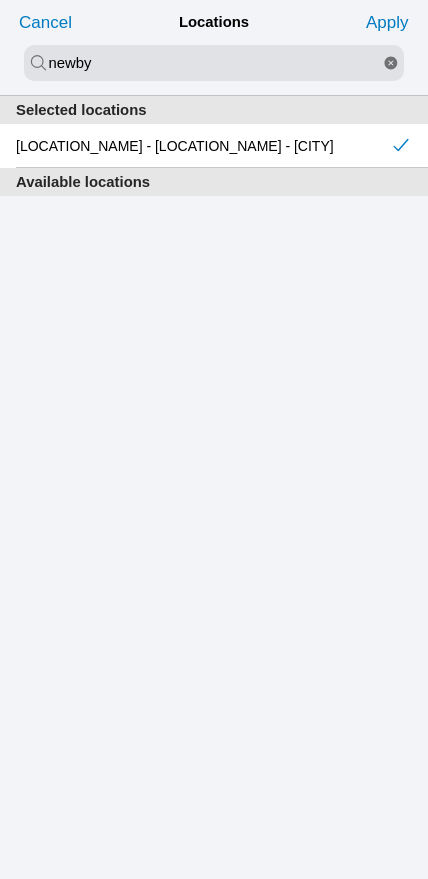 click on "Apply" 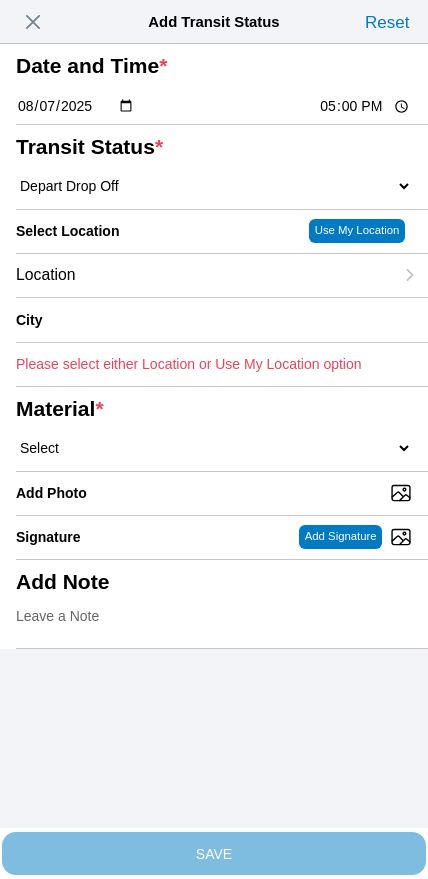 type on "Milpitas" 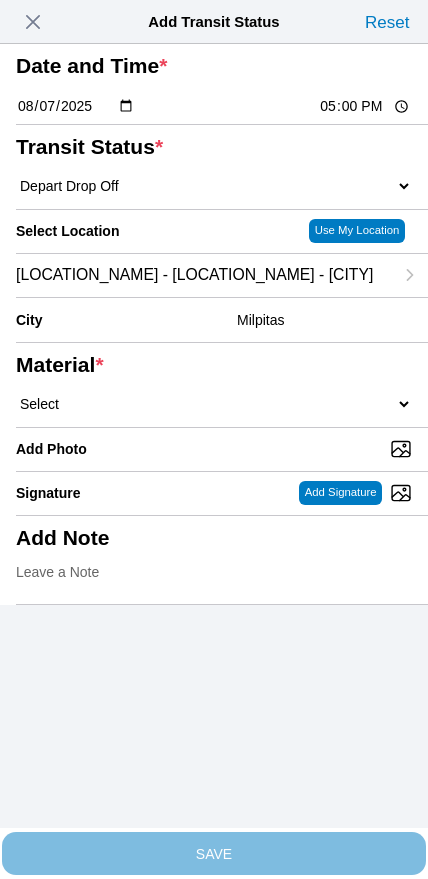 click on "Select  1" x 3" Rock   1" x 4" Rock   2" x 4" Rock   Asphalt Cold Patch   Backfill Spec Lapis Sand (EMS 4123)   Backfill Spec Sand (EMS 4123)   Base Rock (Class 2)   Broken Concrete/Asphalt   C-Ballast   Crushed Base Rock (3/4")   D-Ballast   Drain Rock (1.5")   Drain Rock (3/4")   Dry Spoils   Oversized Concrete/Asphalt   Palletized EZ Street   Premium Asphalt Cold Patch   Recycled Base Rock (Class 2)   Rip Rap   Top Soil" 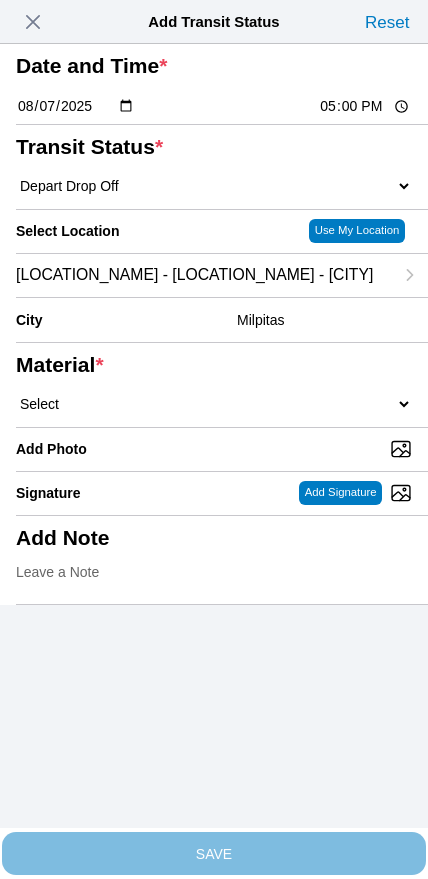 select on "708654" 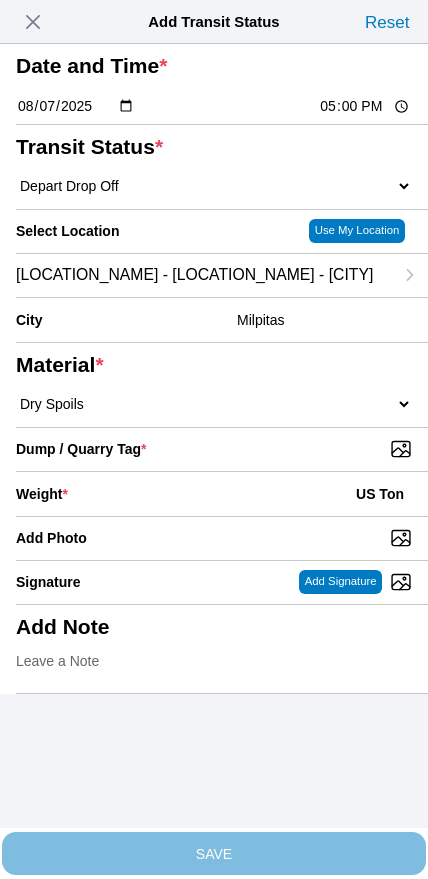 click on "Dump / Quarry Tag  *" at bounding box center (222, 449) 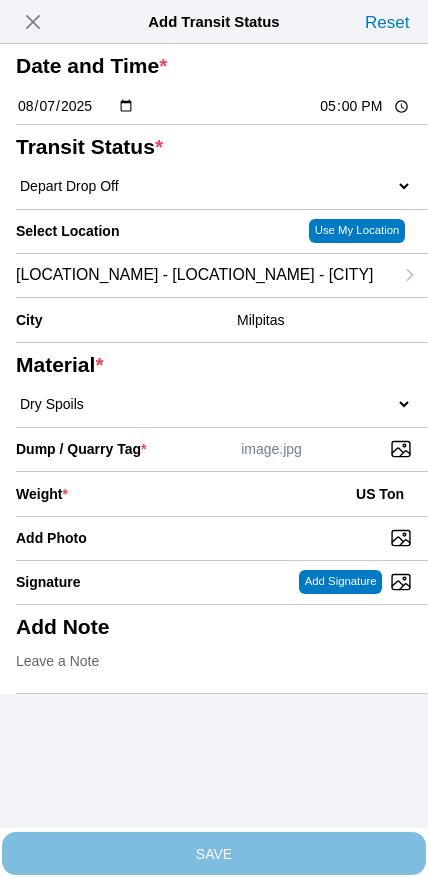 click on "Weight  * US Ton" 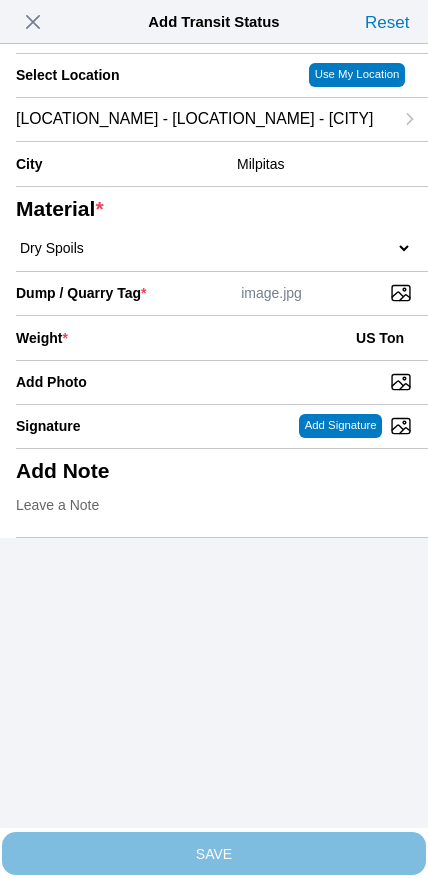 scroll, scrollTop: 180, scrollLeft: 0, axis: vertical 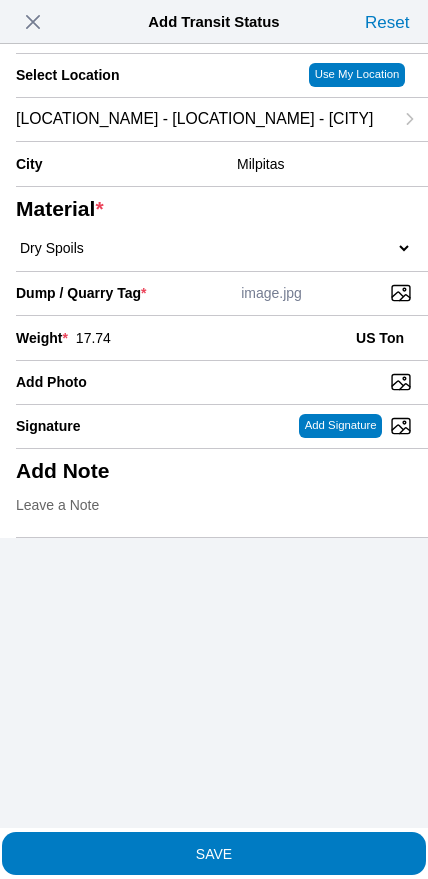 type on "17.74" 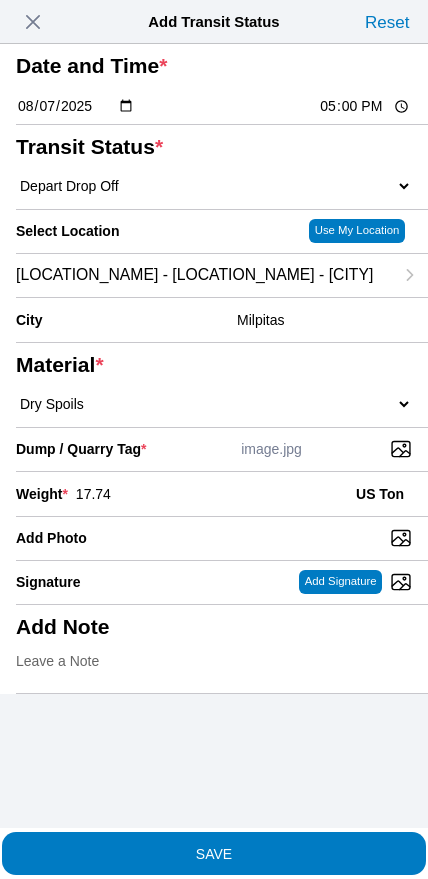 scroll, scrollTop: 0, scrollLeft: 0, axis: both 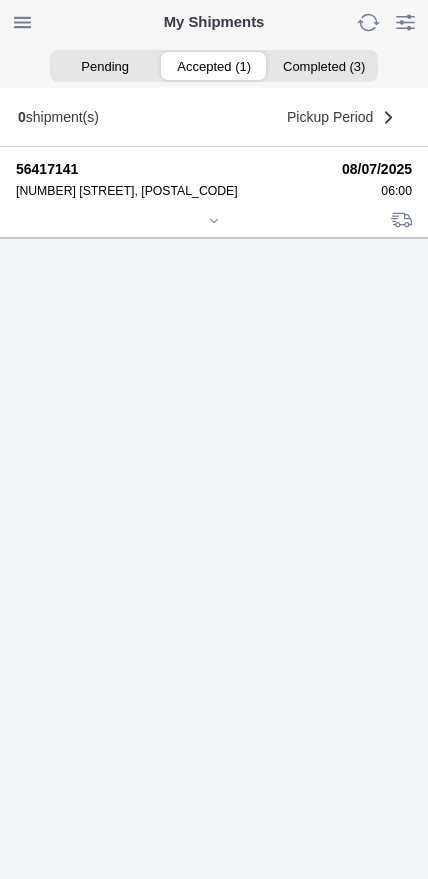 click 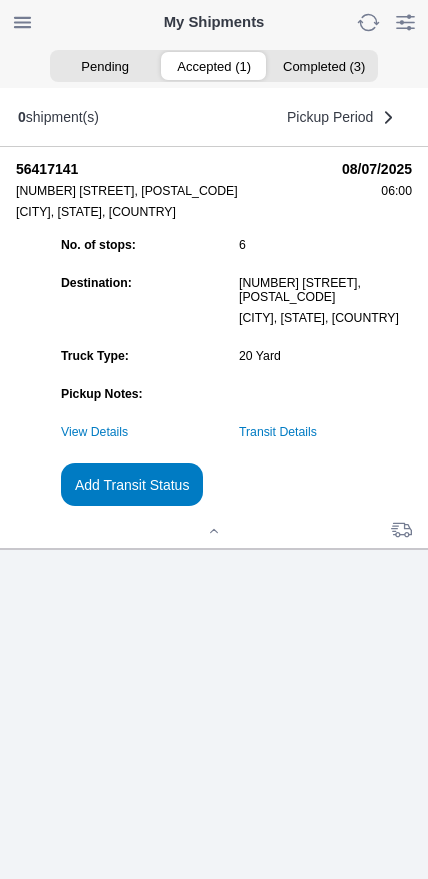 click on "Transit Details" 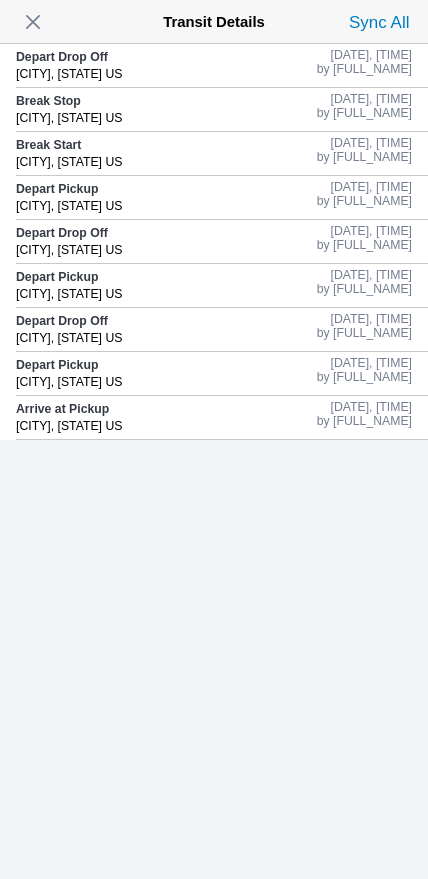 click at bounding box center [33, 22] 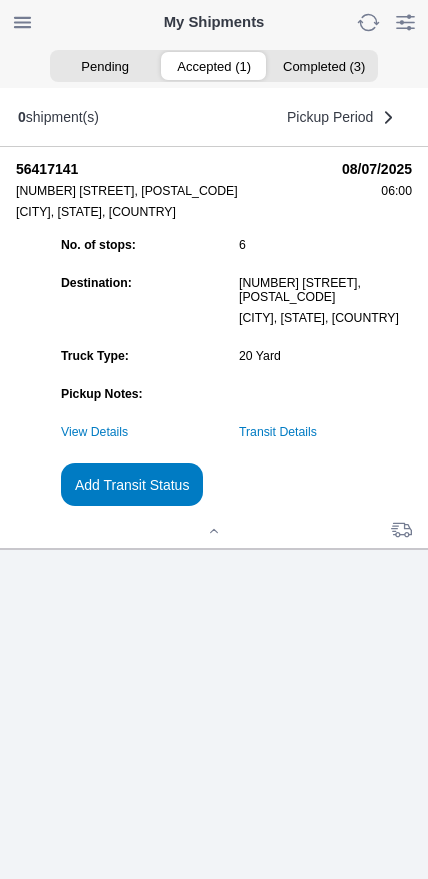 click on "Add Transit Status" 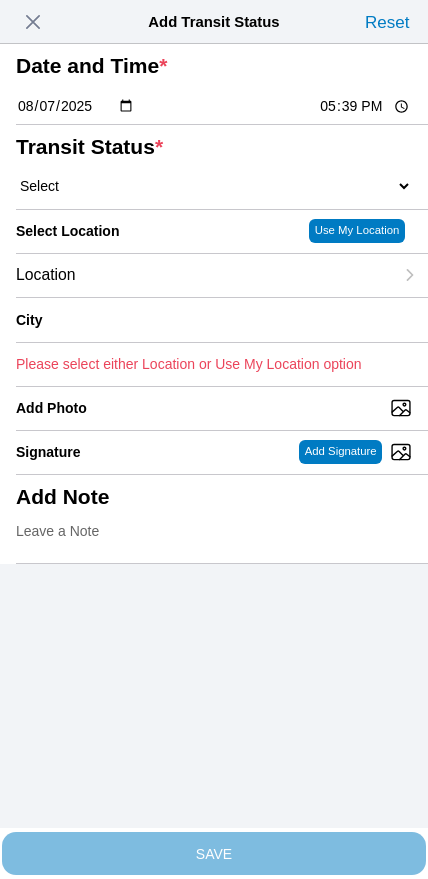 click on "17:39" 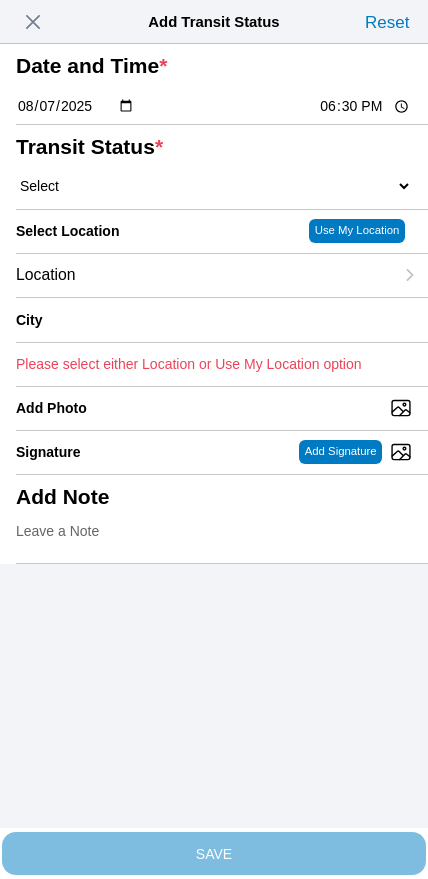 type on "18:30" 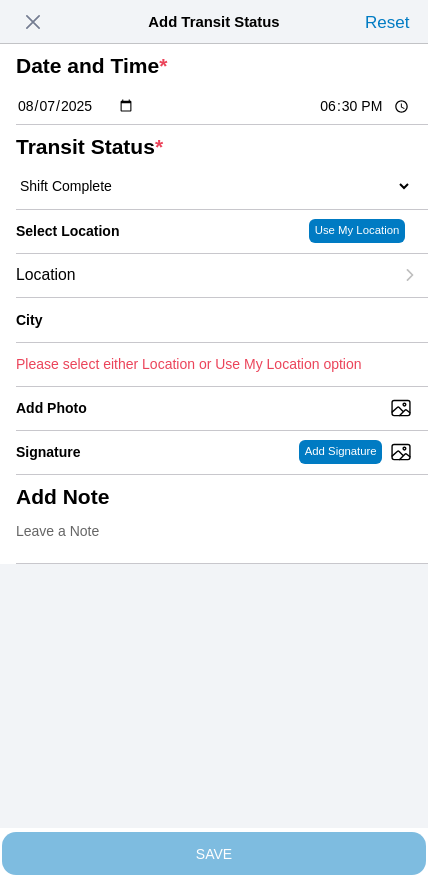 select on "DELIVRED" 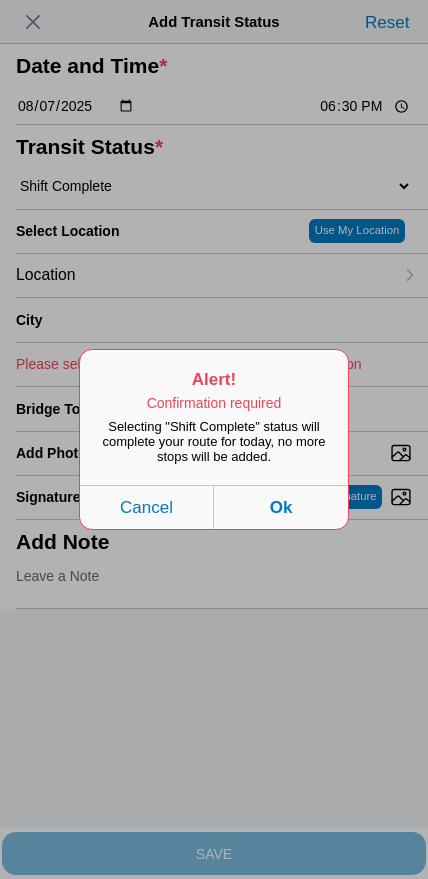 click on "Ok" at bounding box center (281, 507) 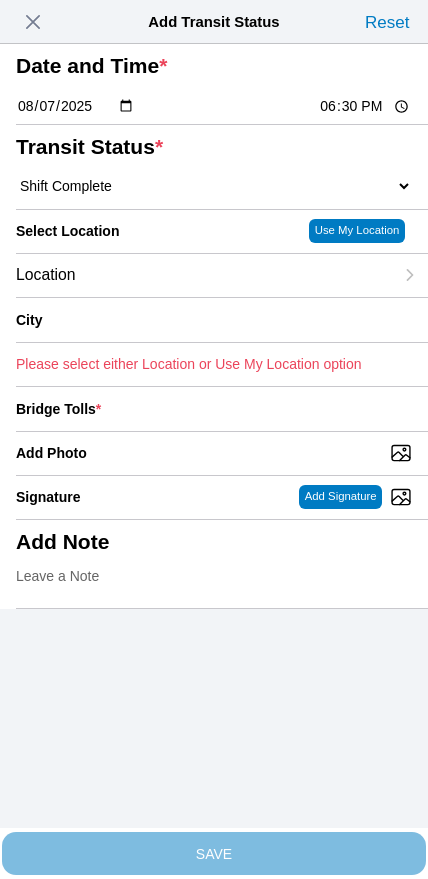 click on "Location" 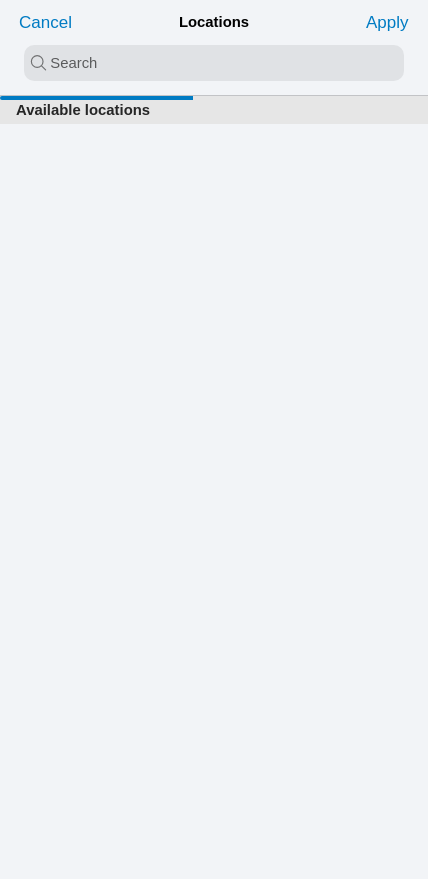 click at bounding box center [214, 63] 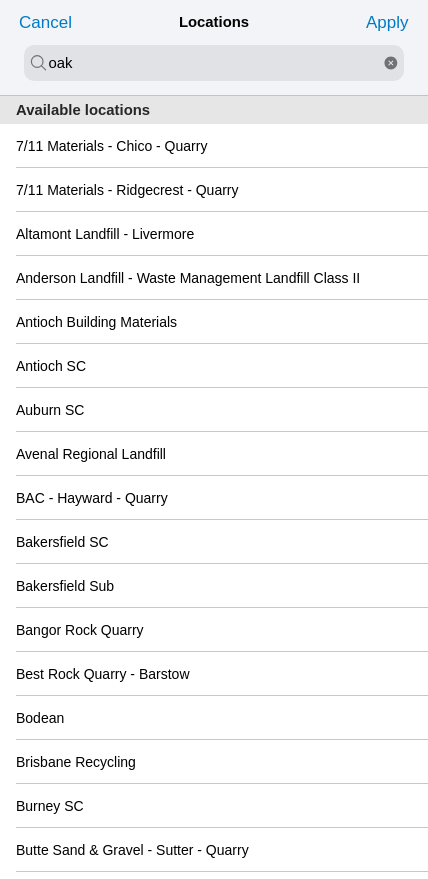 type on "oak" 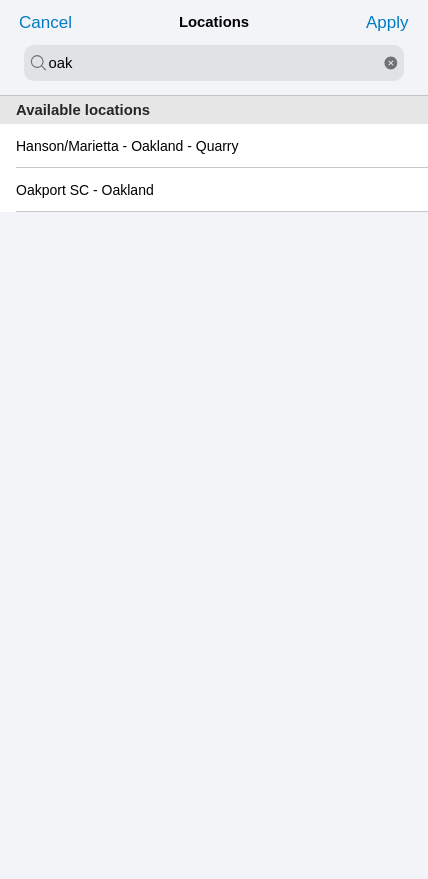 click on "Oakport SC - Oakland" 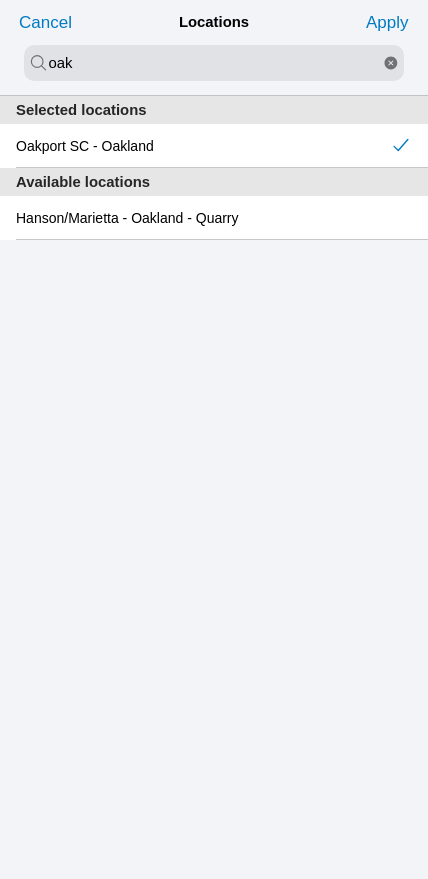 click on "Apply" 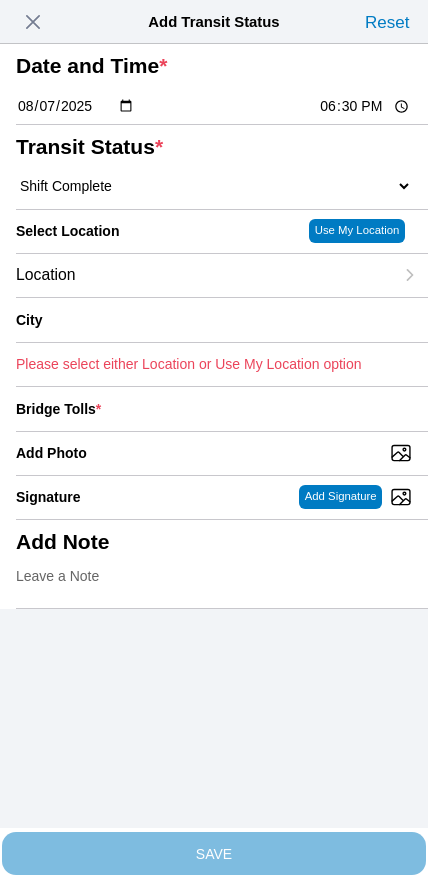 type on "Oakland" 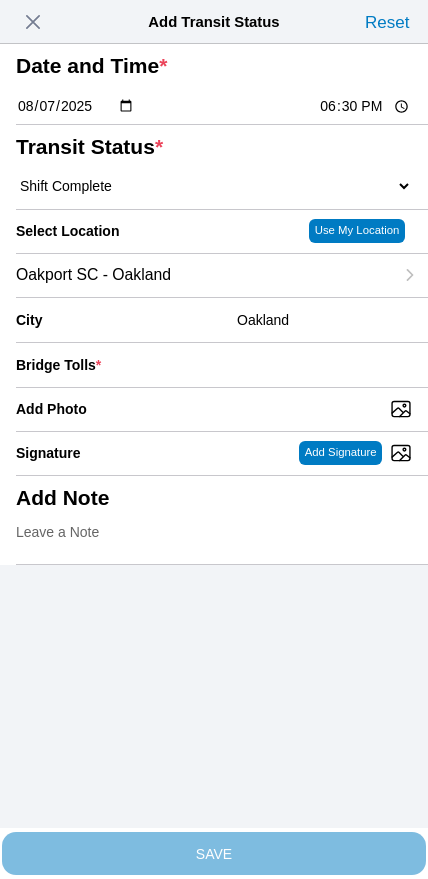 click on "Add Photo" at bounding box center (222, 409) 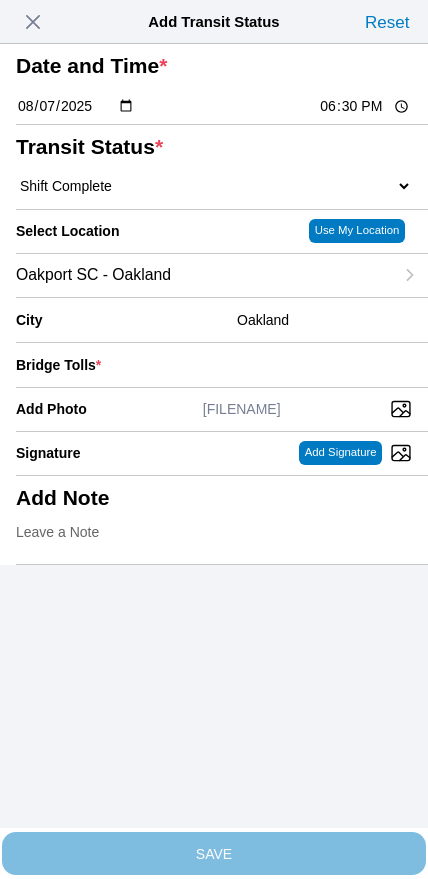 click 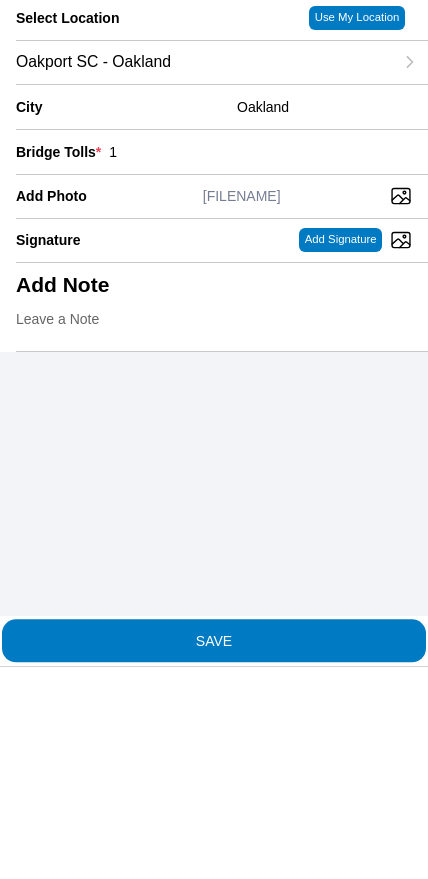 type on "1" 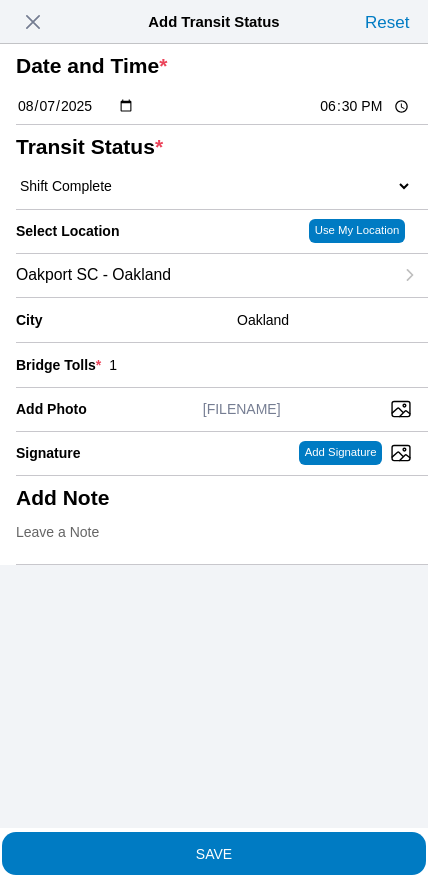 click on "SAVE" 